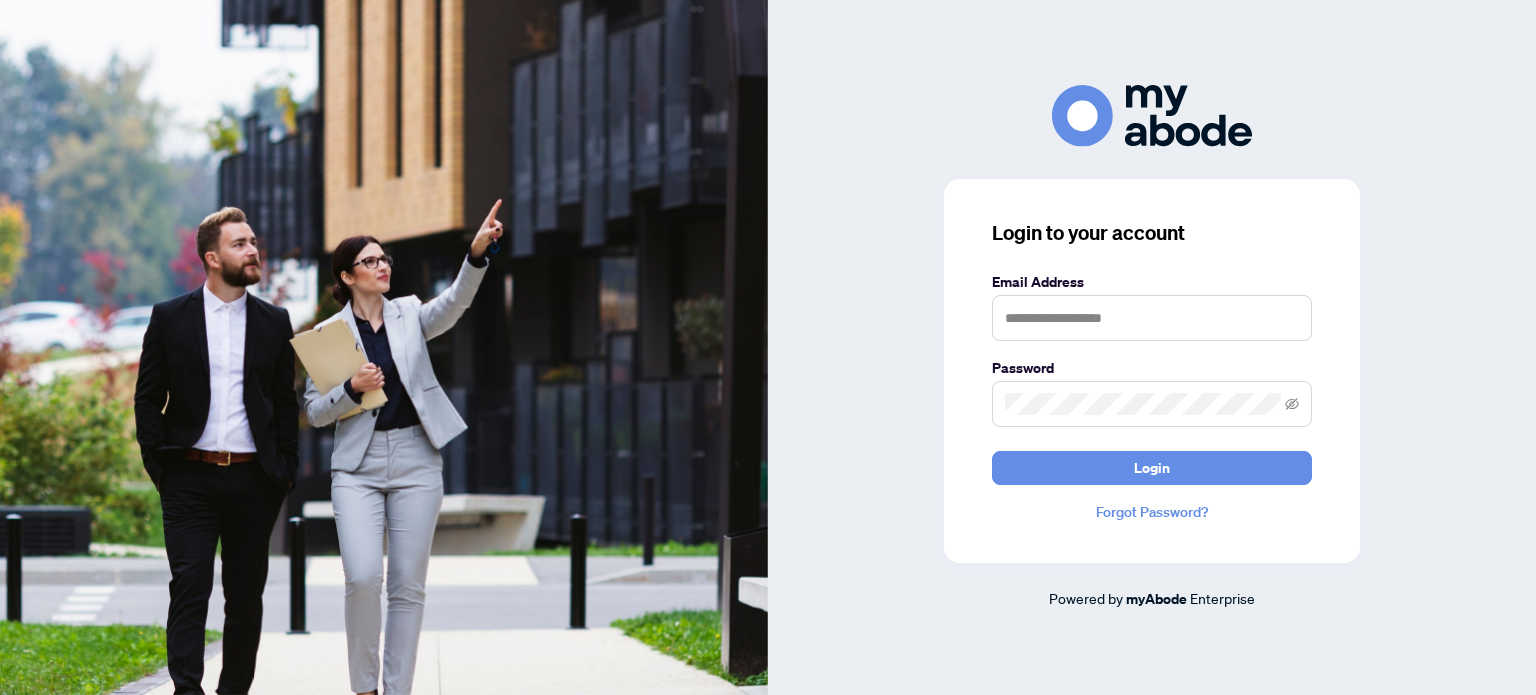 scroll, scrollTop: 0, scrollLeft: 0, axis: both 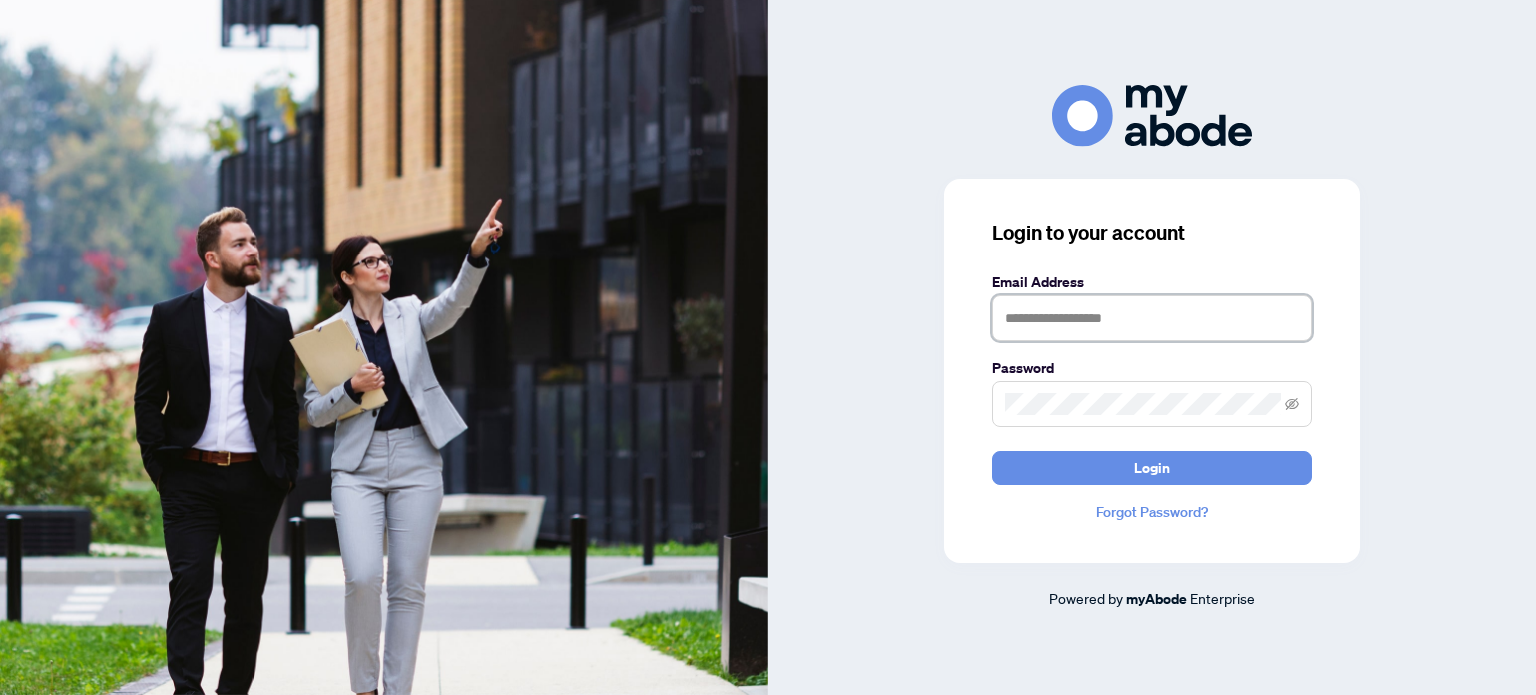 click at bounding box center [1152, 318] 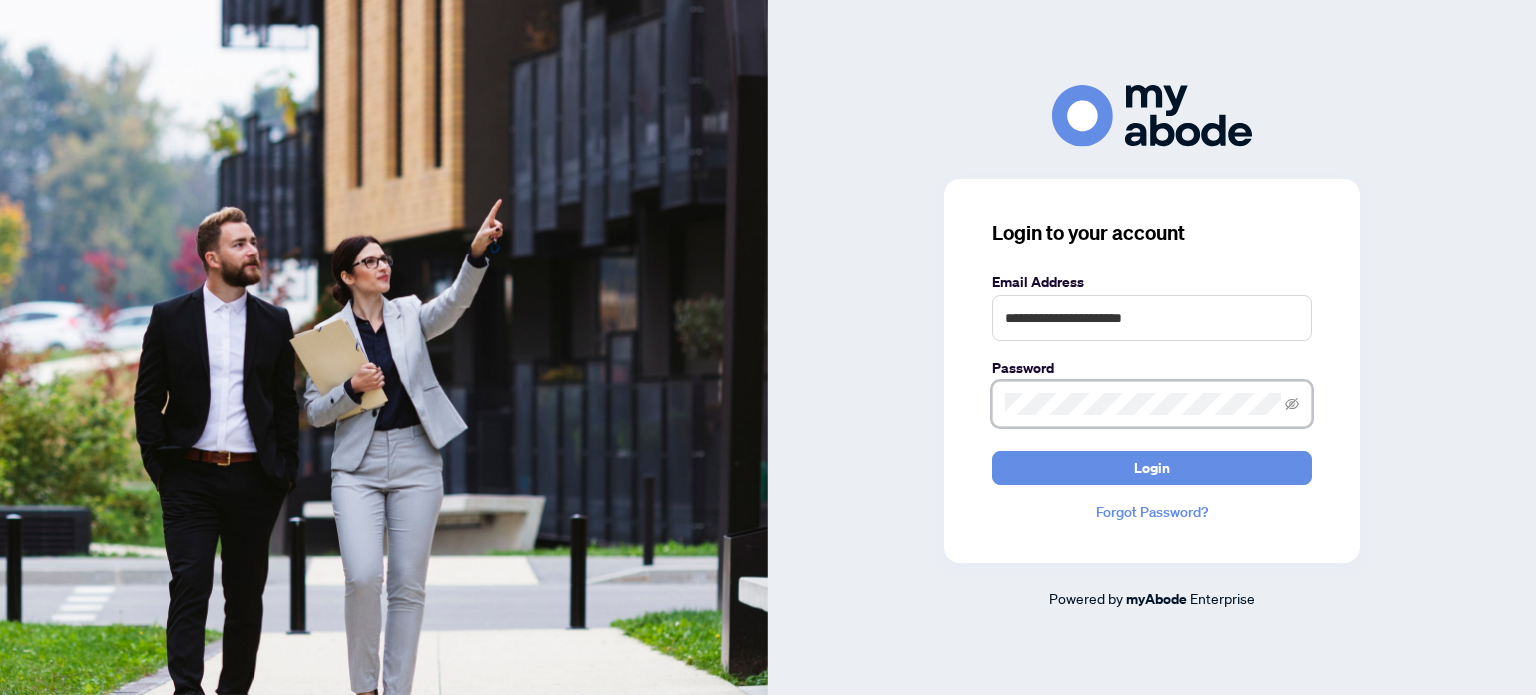 click at bounding box center (1152, 404) 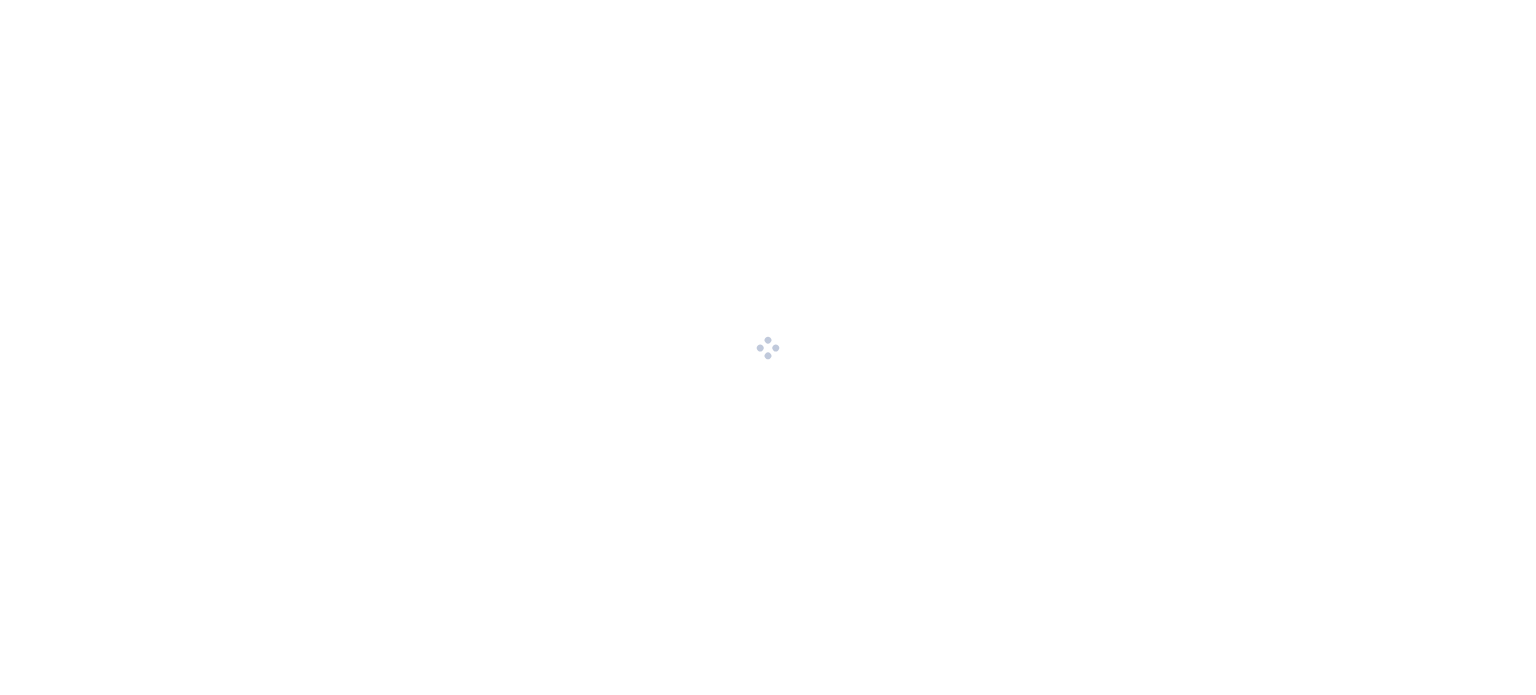 scroll, scrollTop: 0, scrollLeft: 0, axis: both 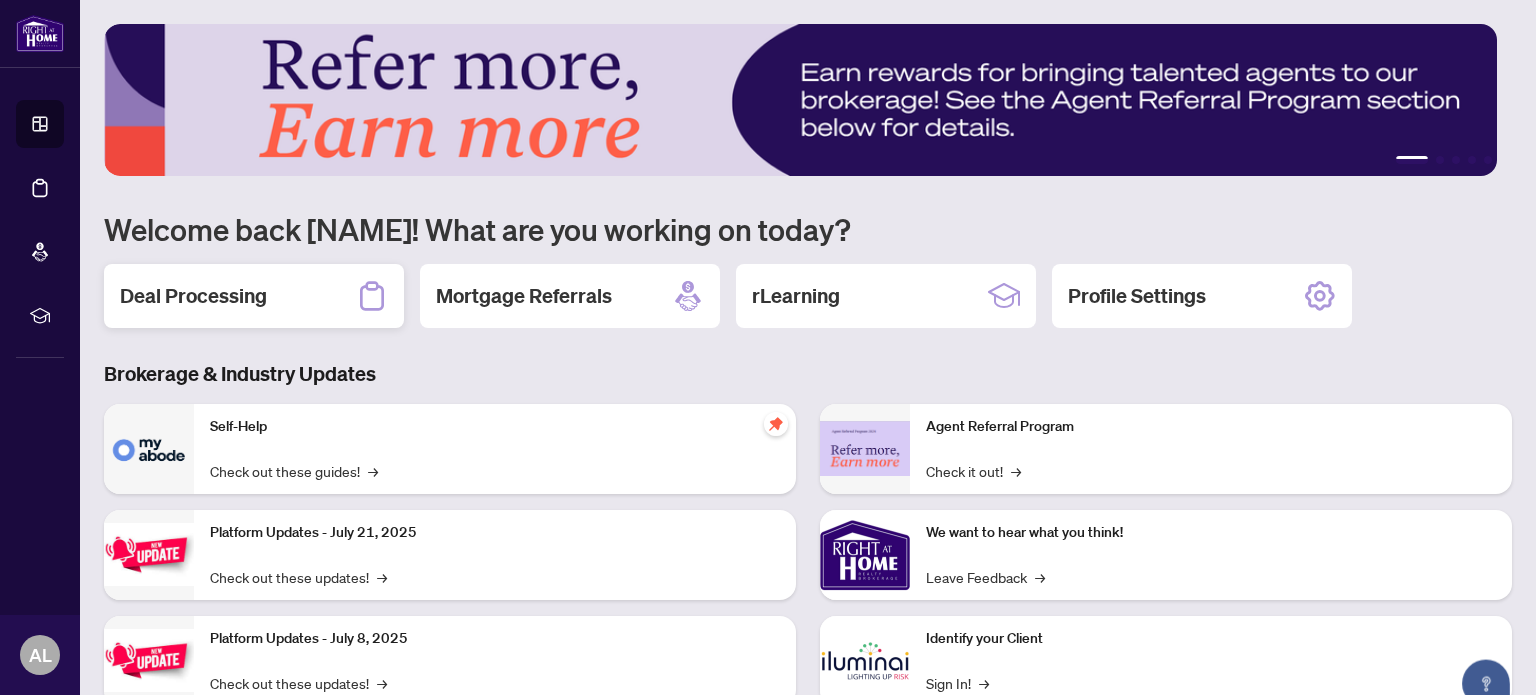click on "Deal Processing" at bounding box center [193, 296] 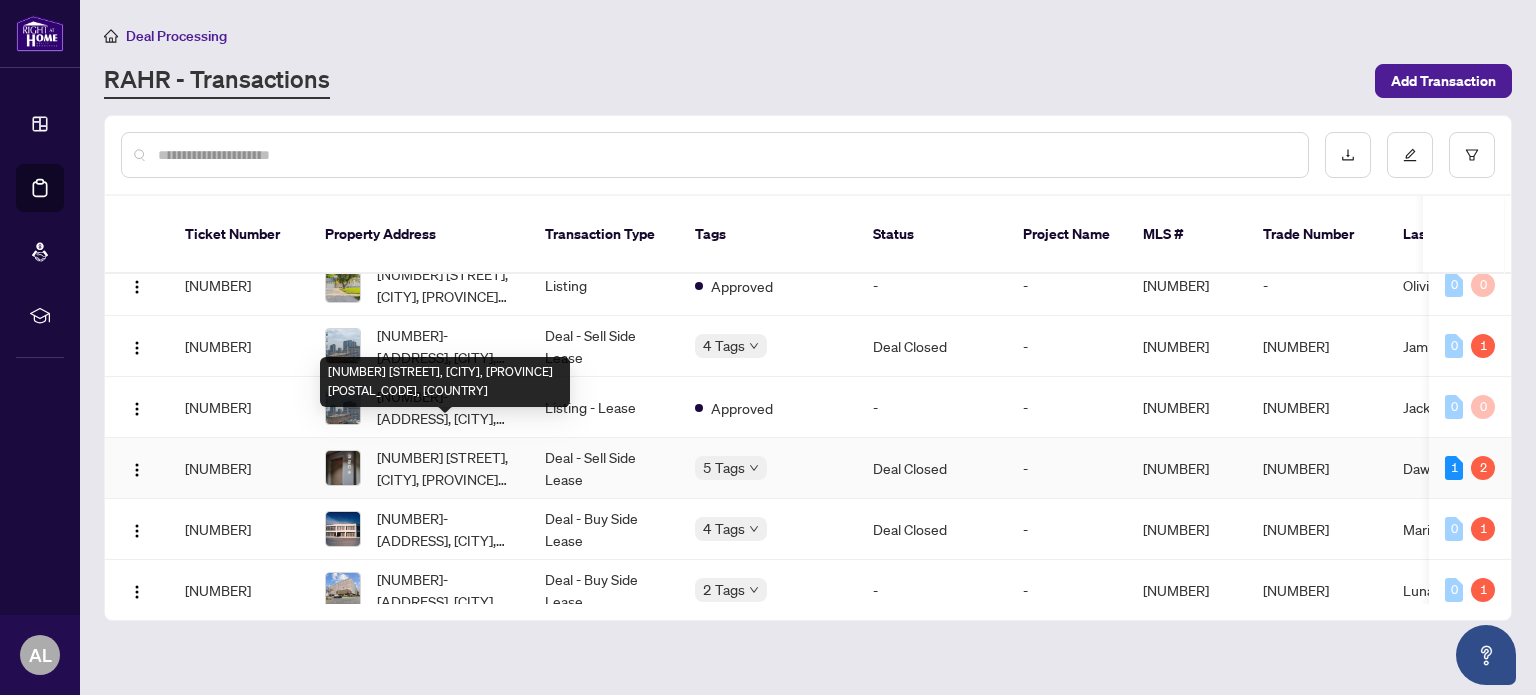scroll, scrollTop: 700, scrollLeft: 0, axis: vertical 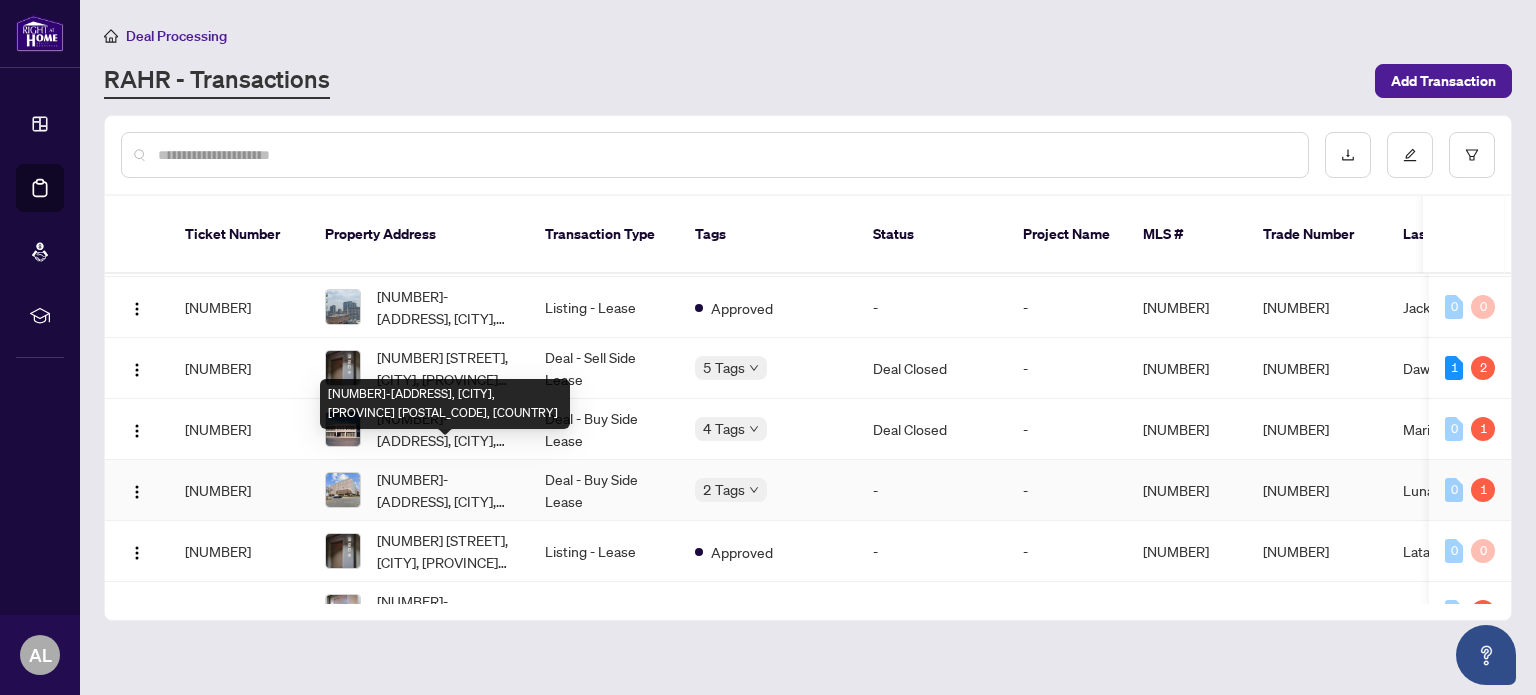 click on "[NUMBER]-[ADDRESS], [CITY], [PROVINCE] [POSTAL_CODE], [COUNTRY]" at bounding box center [445, 490] 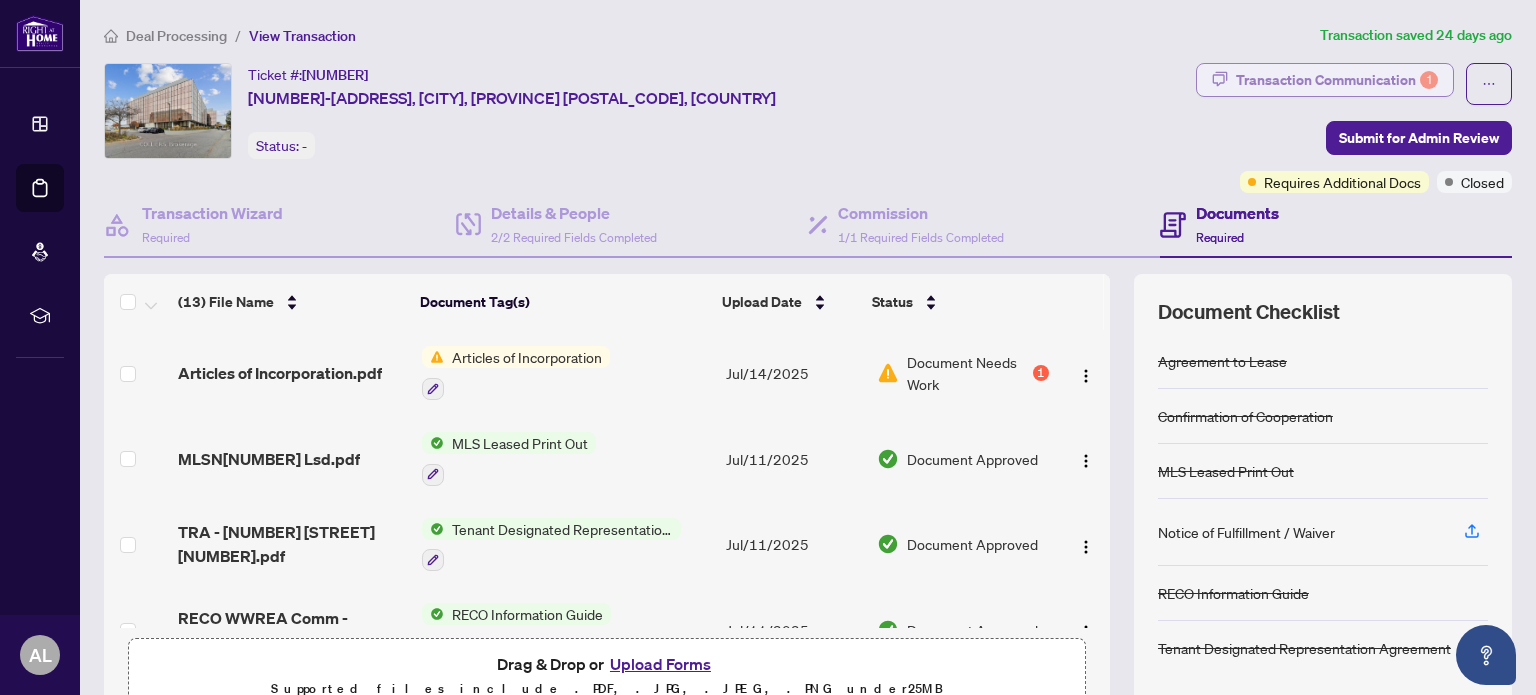 click on "Transaction Communication 1" at bounding box center [1337, 80] 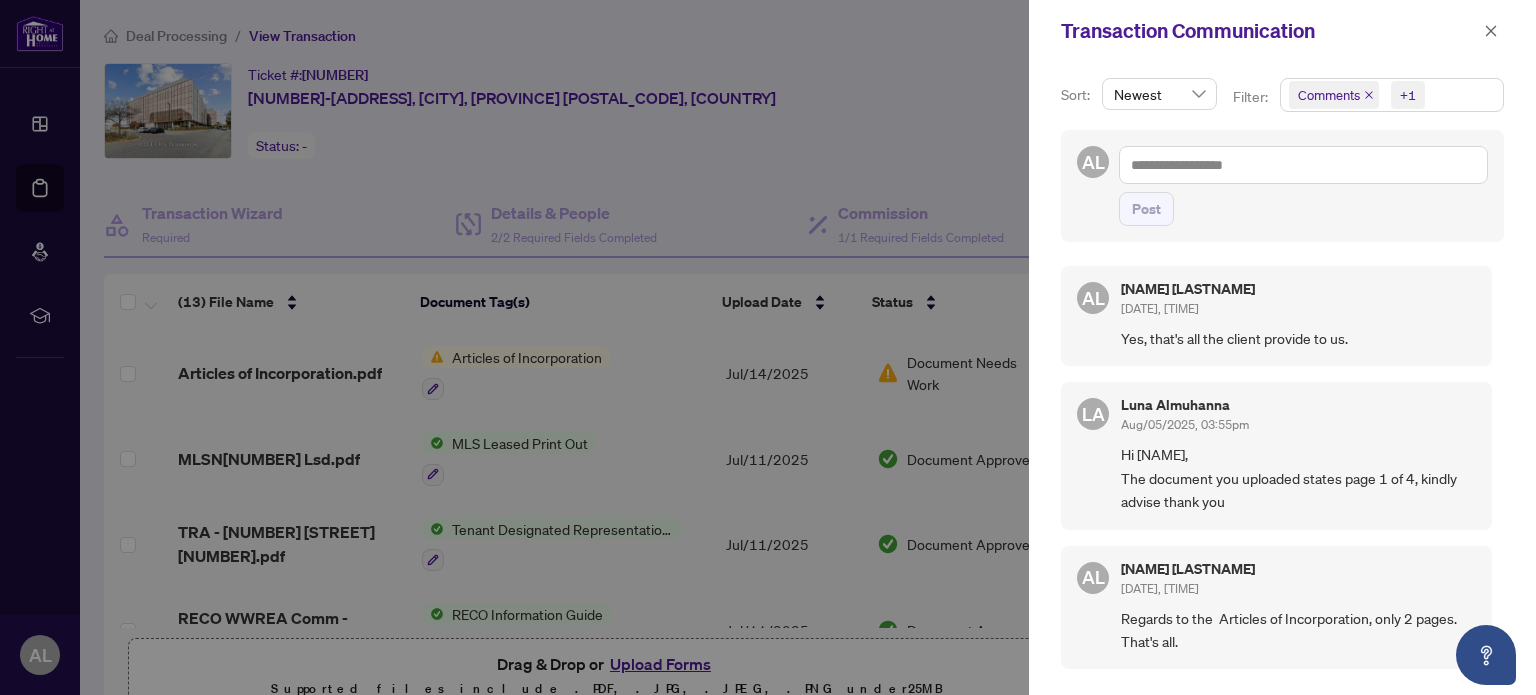drag, startPoint x: 1491, startPoint y: 30, endPoint x: 1467, endPoint y: 35, distance: 24.5153 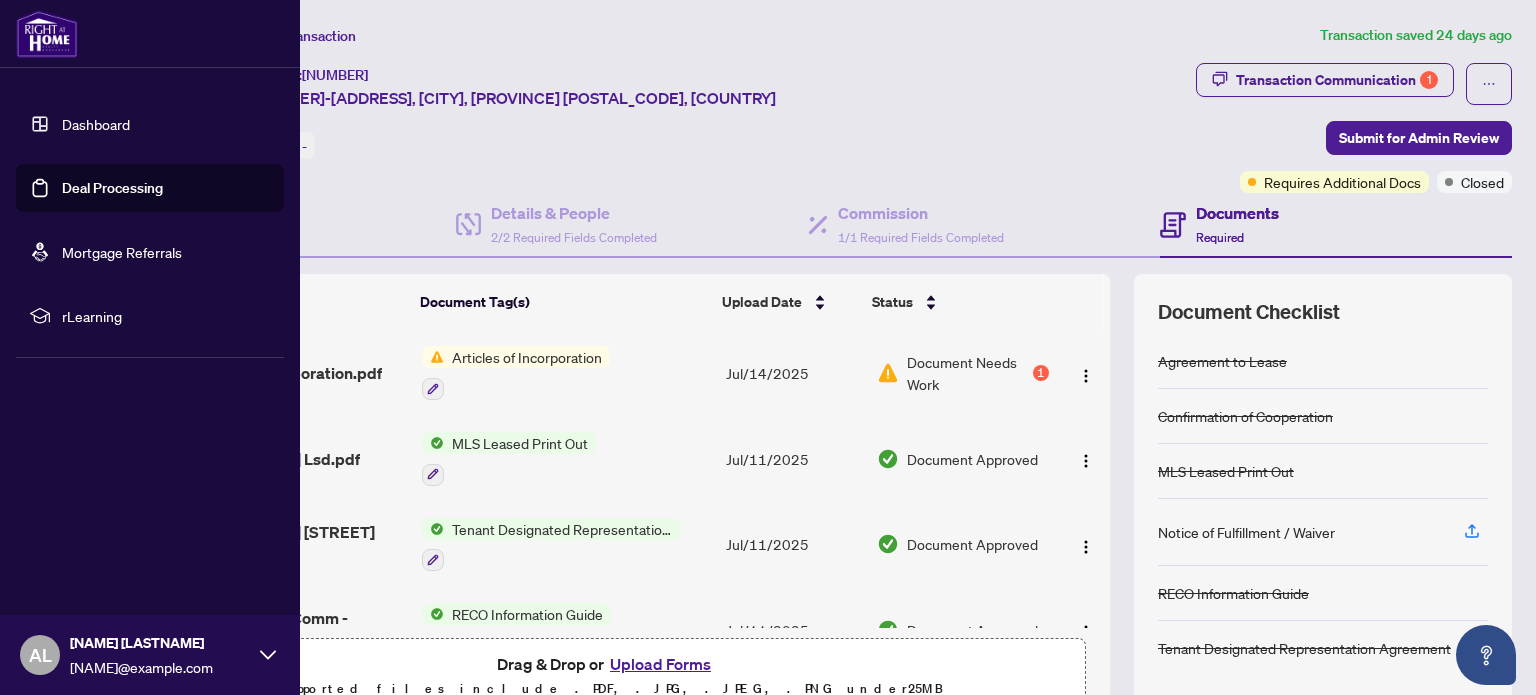 click at bounding box center (47, 34) 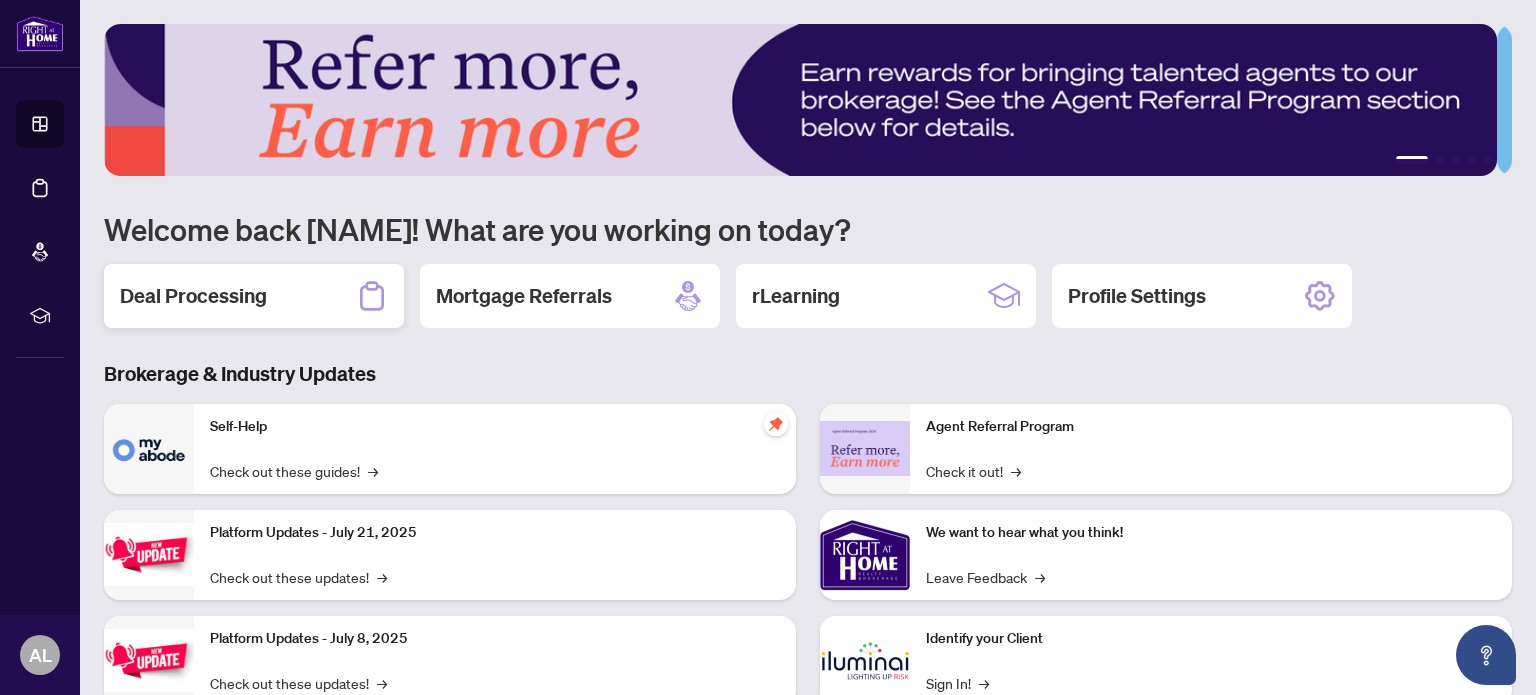 click on "Deal Processing" at bounding box center [254, 296] 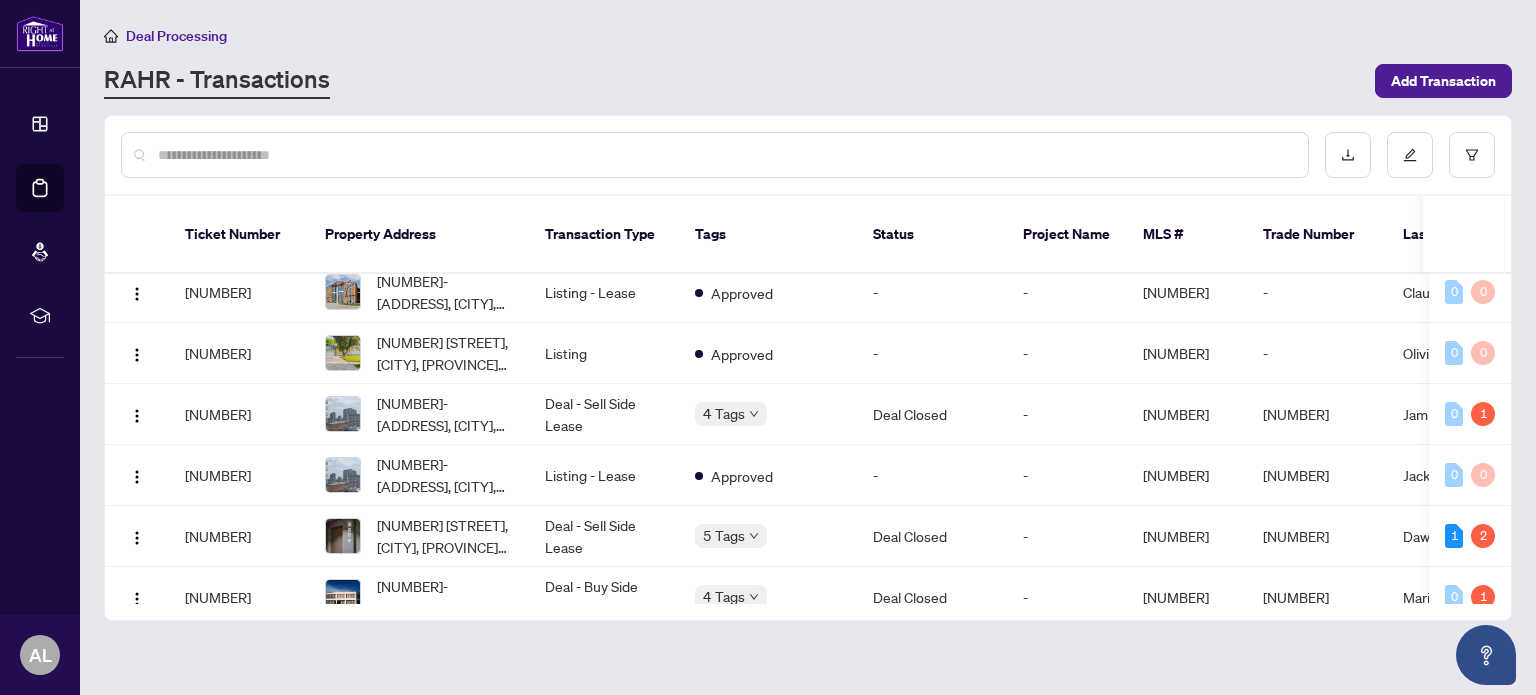 scroll, scrollTop: 500, scrollLeft: 0, axis: vertical 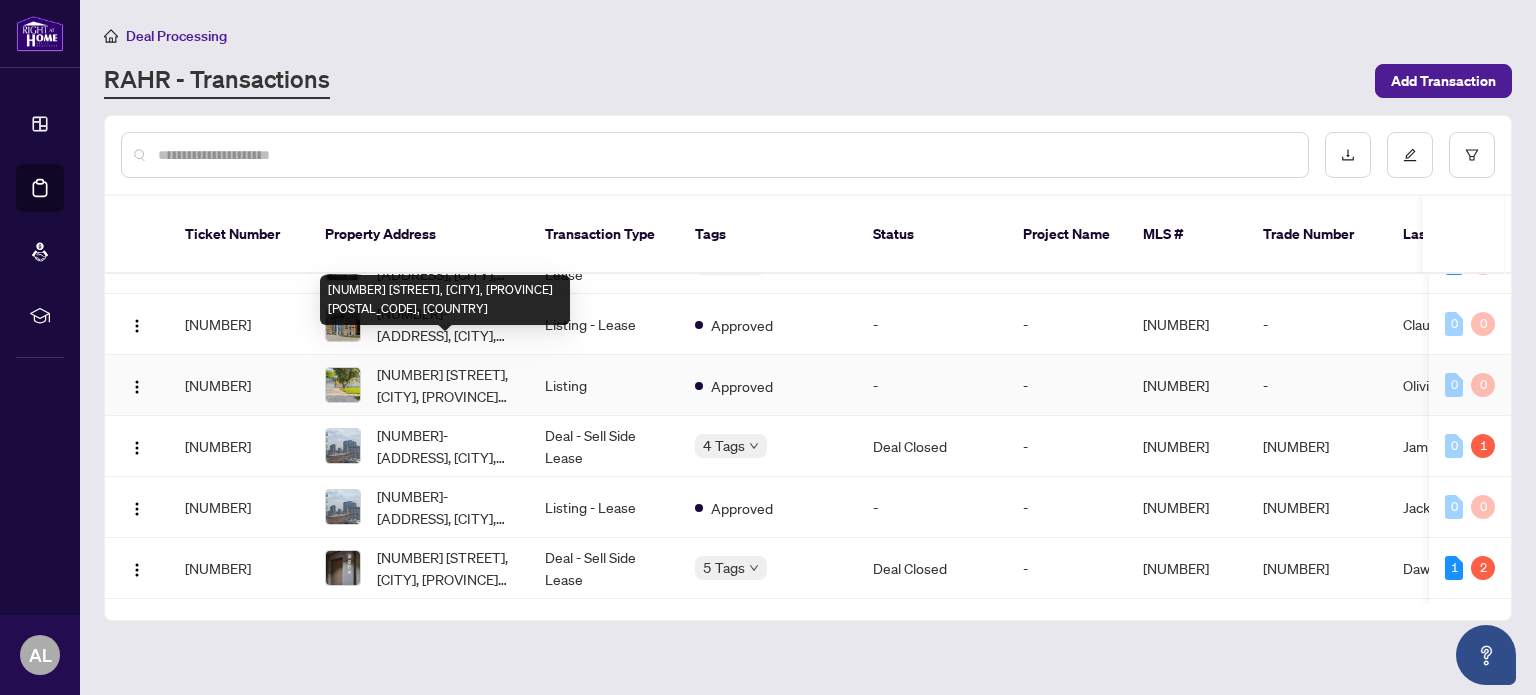 click on "[NUMBER] [STREET], [CITY], [PROVINCE] [POSTAL_CODE], [COUNTRY]" at bounding box center (445, 385) 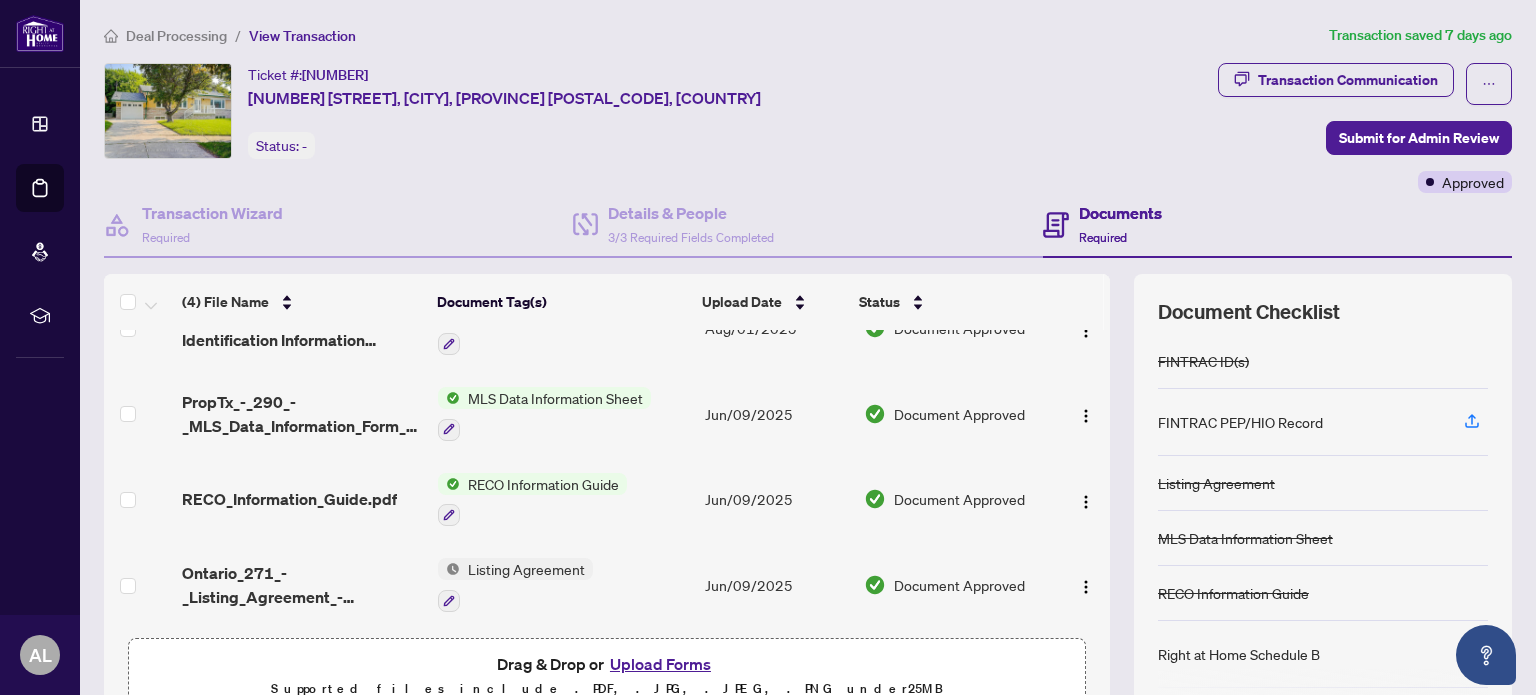 scroll, scrollTop: 0, scrollLeft: 0, axis: both 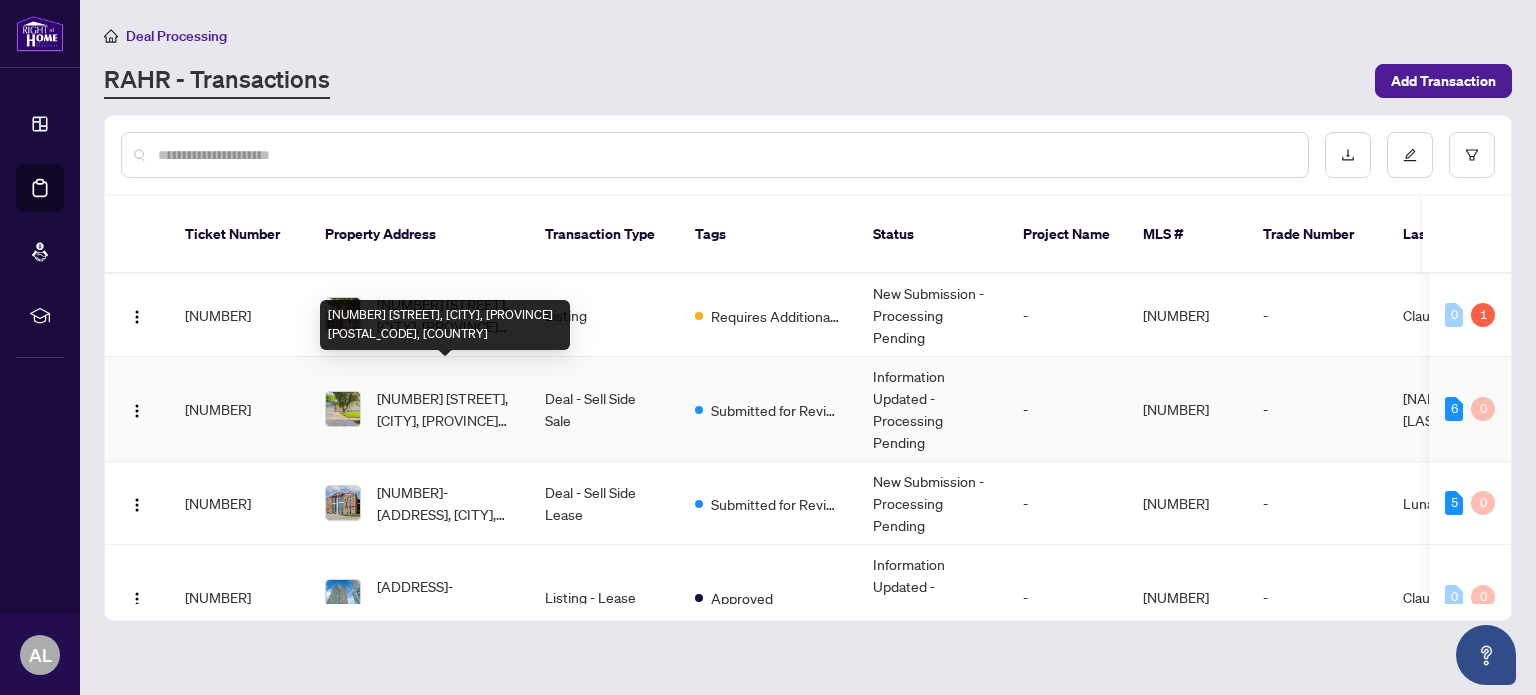 click on "[NUMBER] [STREET], [CITY], [PROVINCE] [POSTAL_CODE], [COUNTRY]" at bounding box center (445, 409) 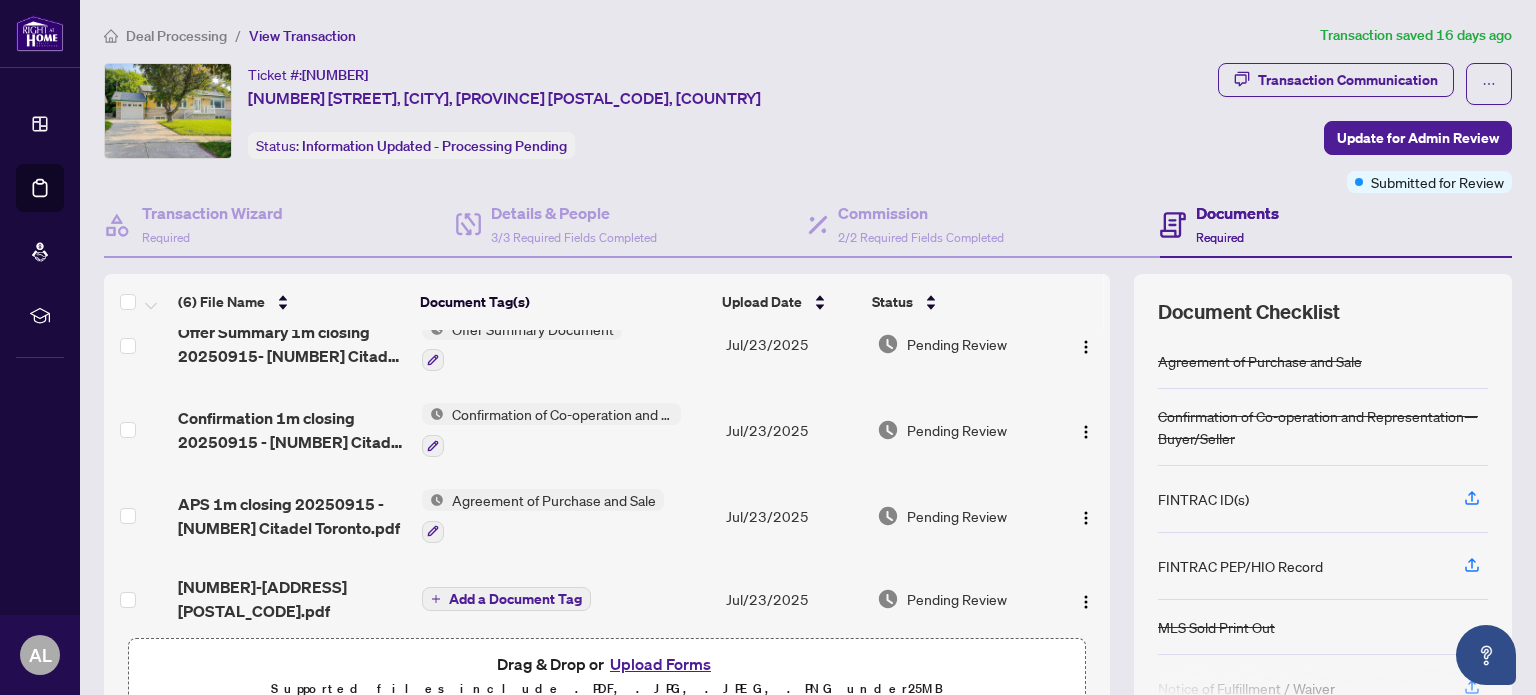 scroll, scrollTop: 209, scrollLeft: 0, axis: vertical 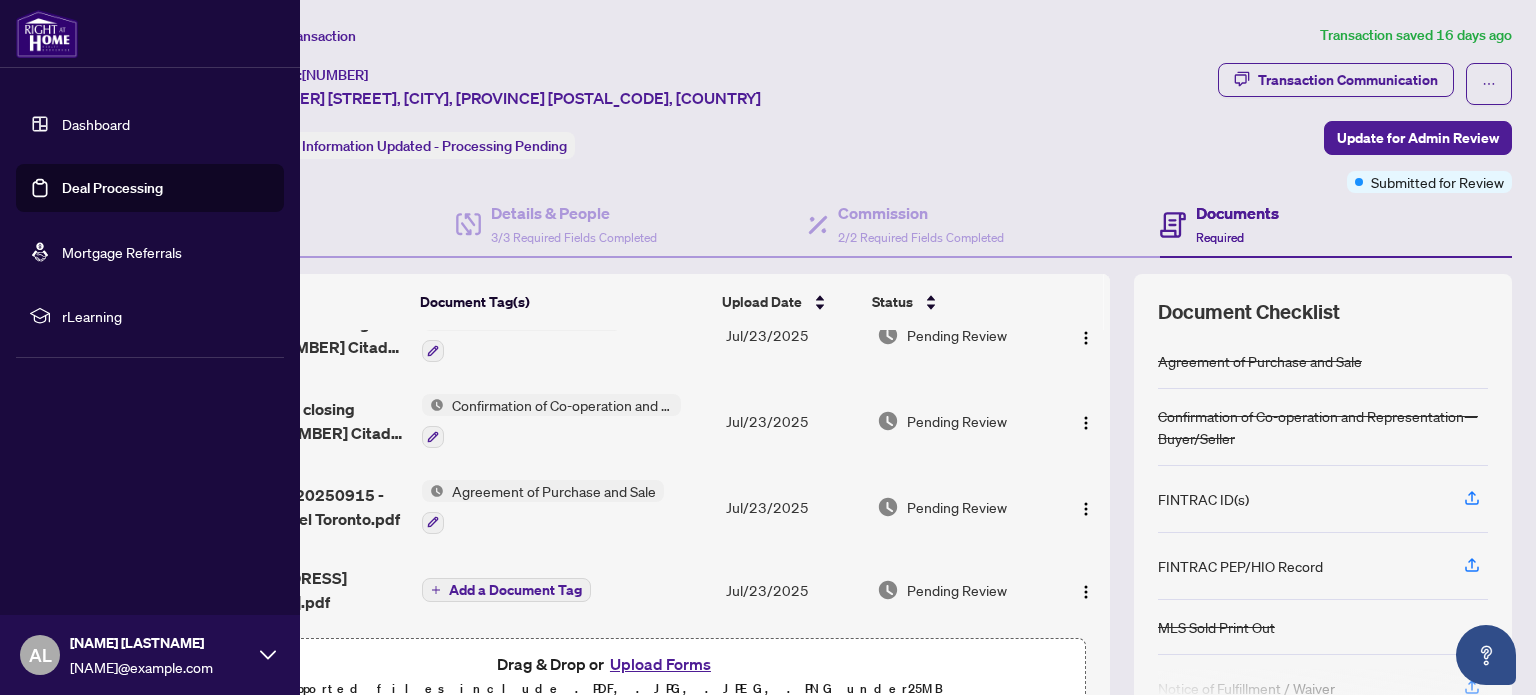 click at bounding box center [47, 34] 